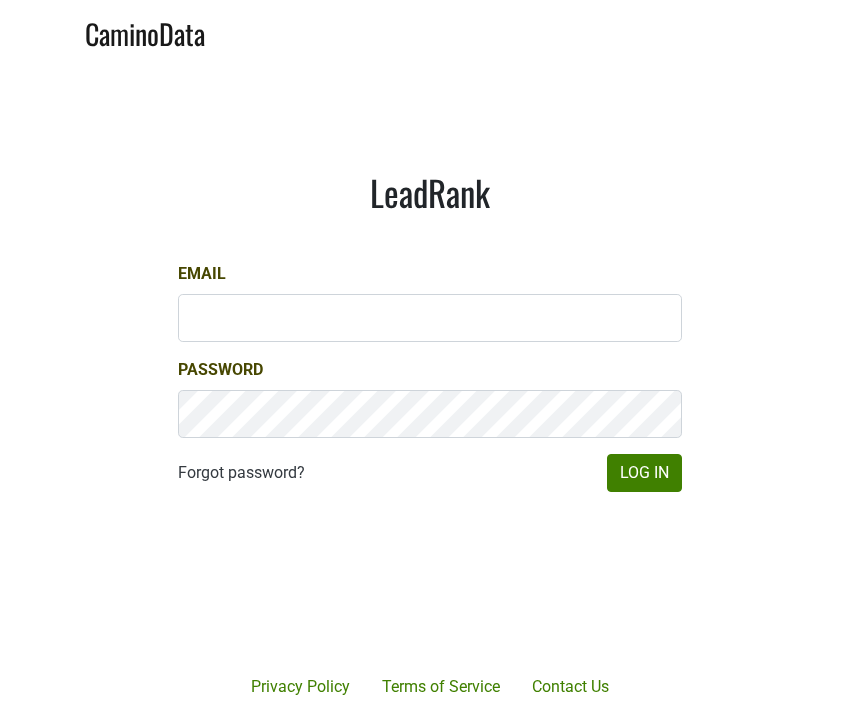 scroll, scrollTop: 0, scrollLeft: 0, axis: both 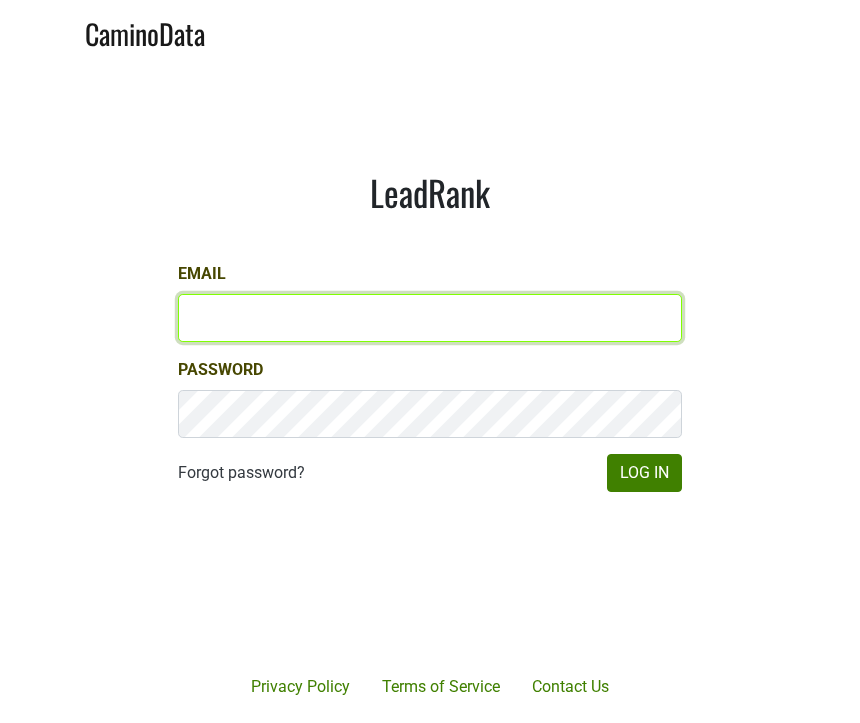 type on "marc@dumol.com" 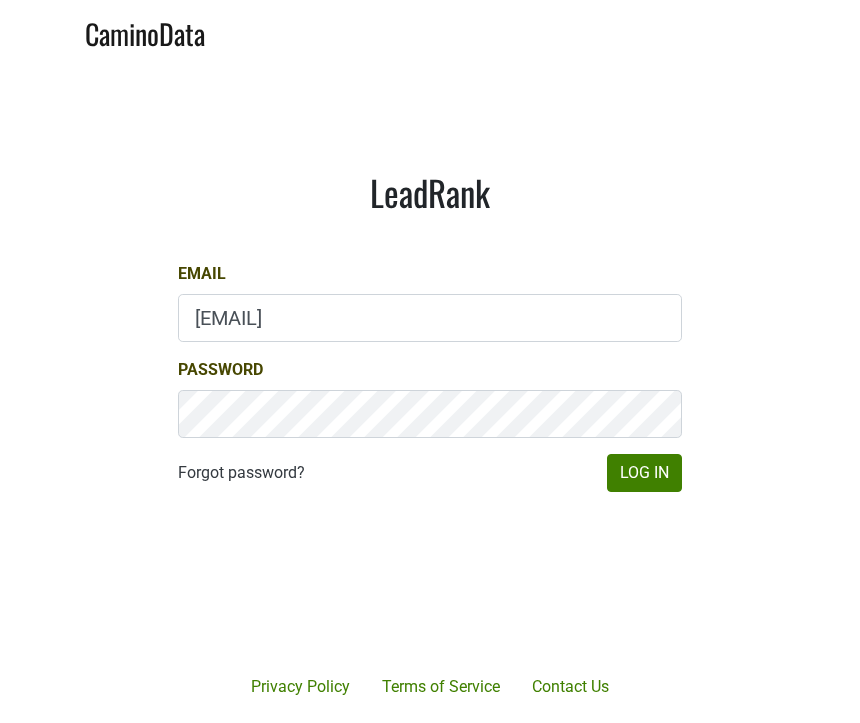 click on "Log In" at bounding box center [644, 473] 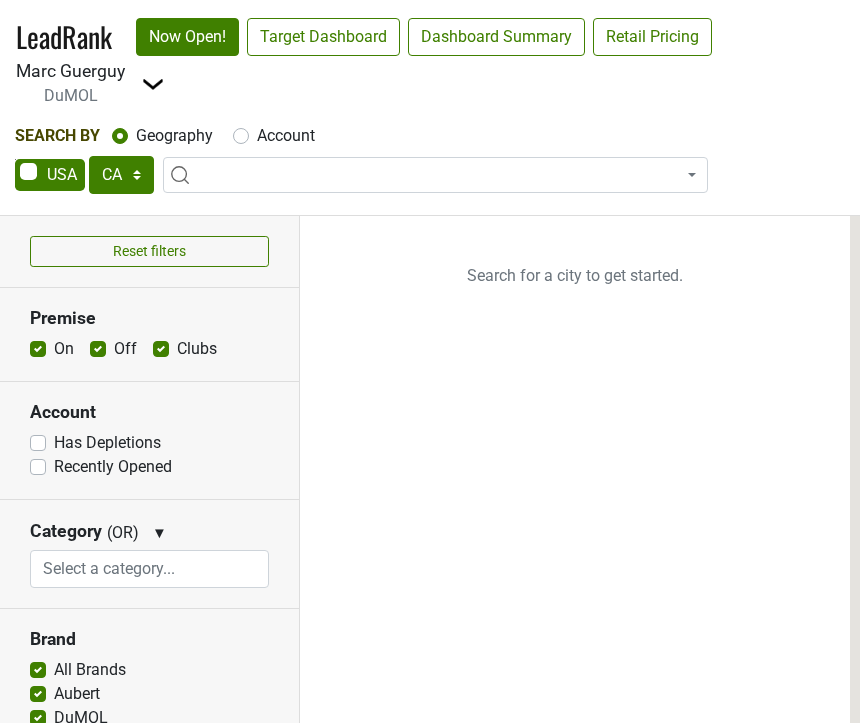 select on "CA" 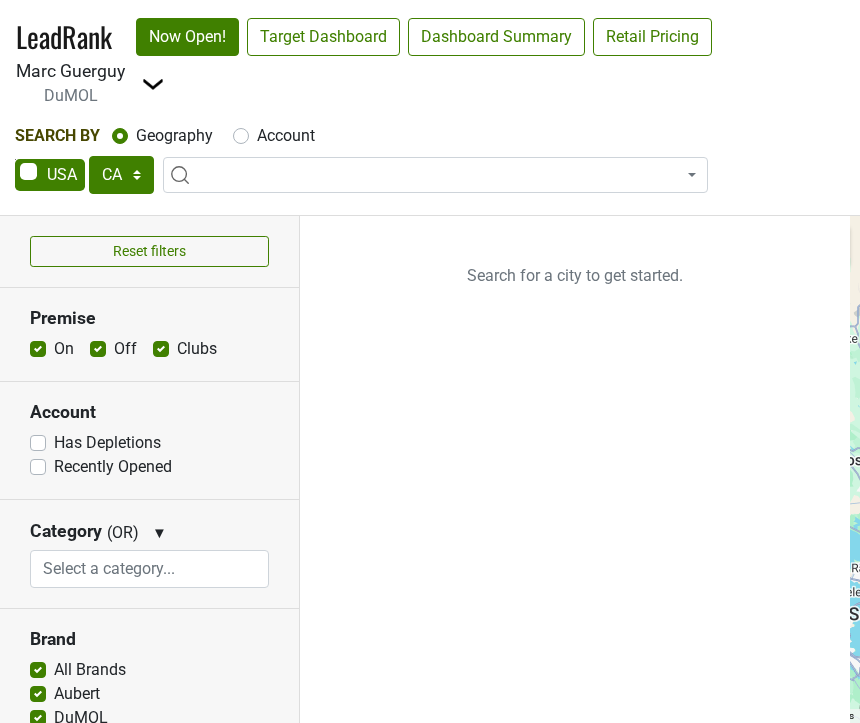 click on "LeadRank" at bounding box center (64, 37) 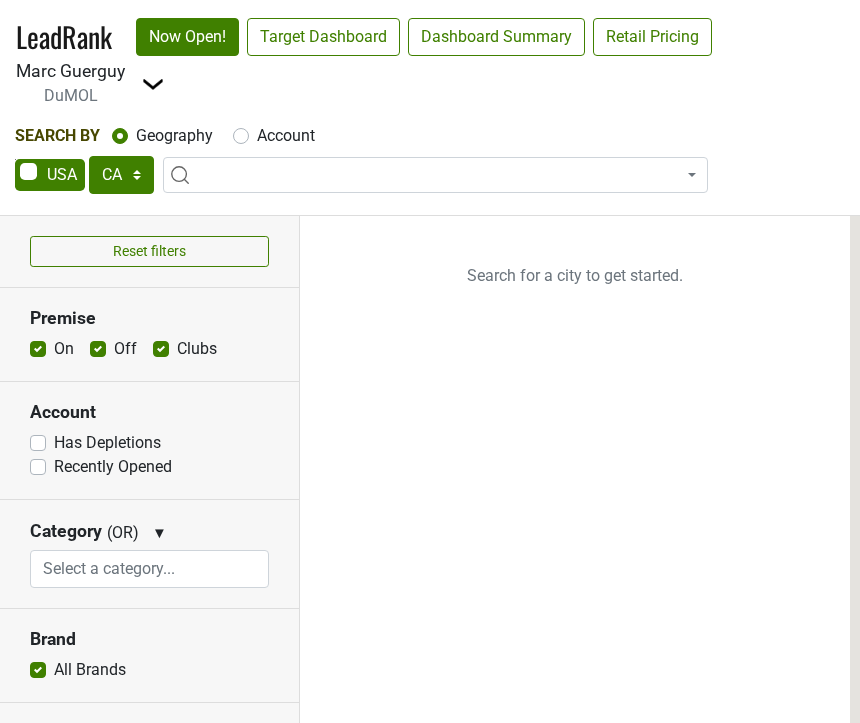 select on "CA" 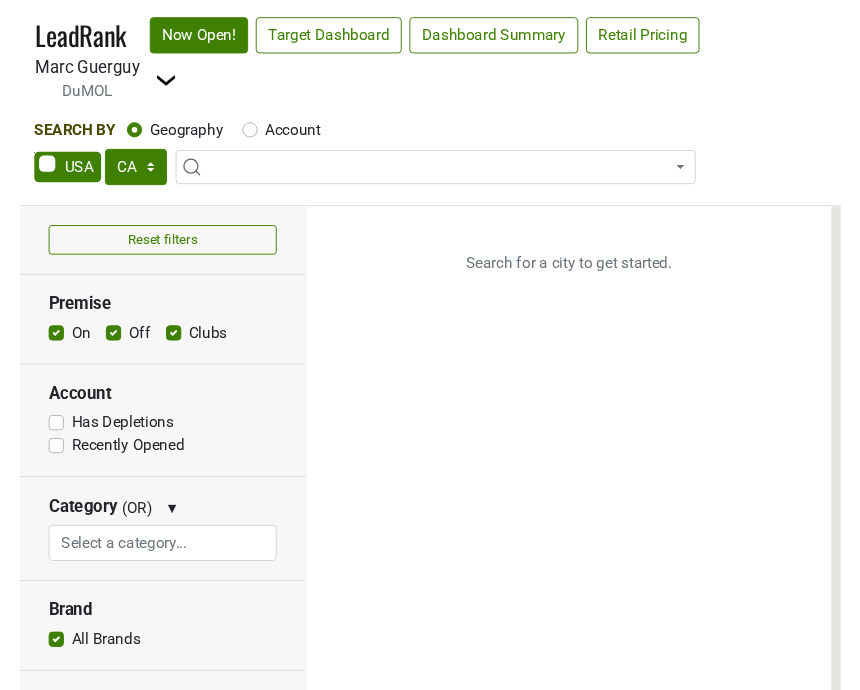 scroll, scrollTop: 0, scrollLeft: 0, axis: both 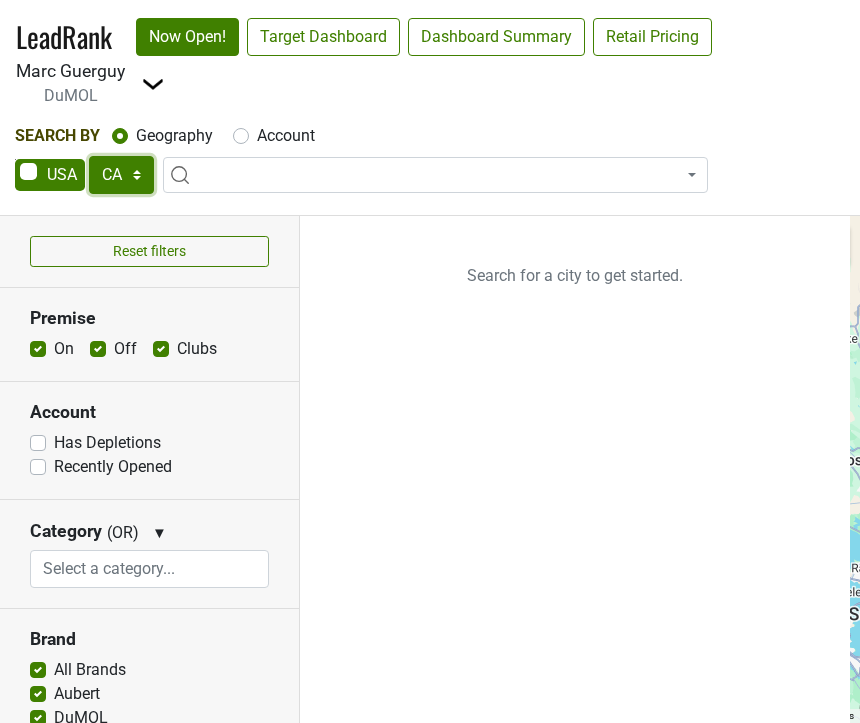 click on "AK AL AR AZ CA CO CT DC DE FL GA HI IA ID IL IN KS KY LA MA MD ME MI MN MO MS MT NC ND NE NH NJ NM NV NY OH OK OR PA RI SC SD TN TX UT VA VT WA WI WV WY" at bounding box center [121, 175] 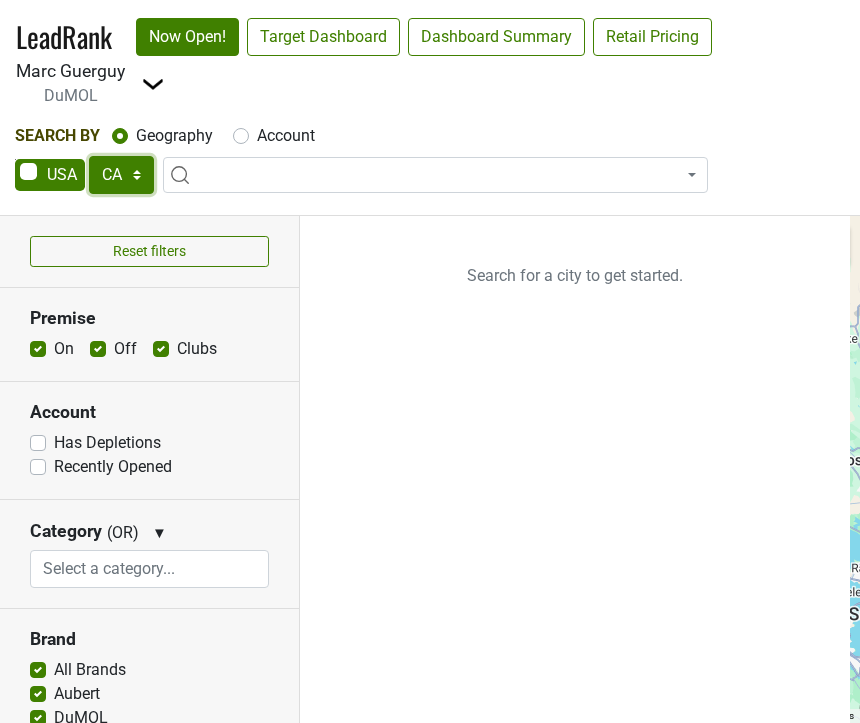 click on "Target Dashboard" at bounding box center (323, 37) 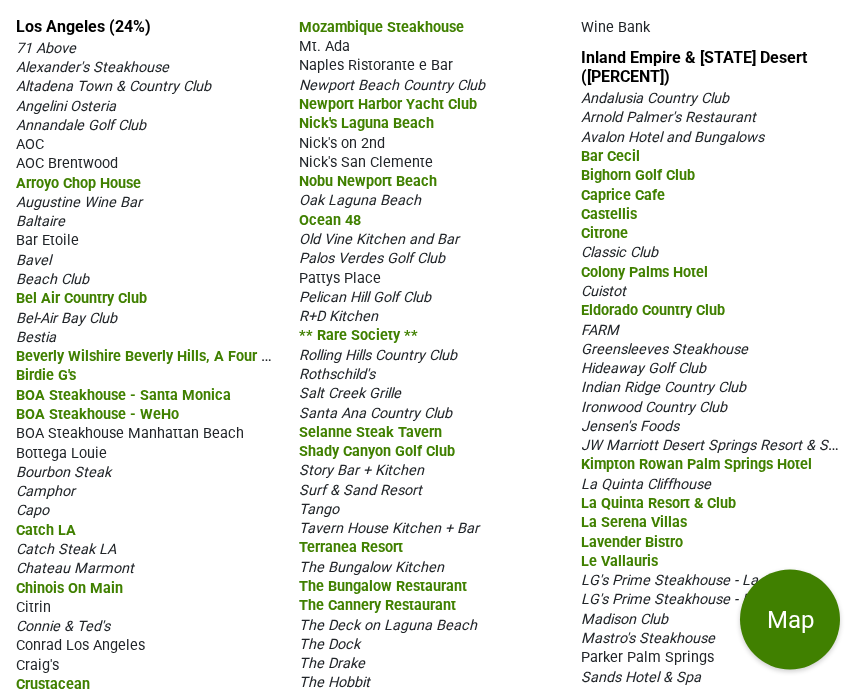 scroll, scrollTop: 242, scrollLeft: 0, axis: vertical 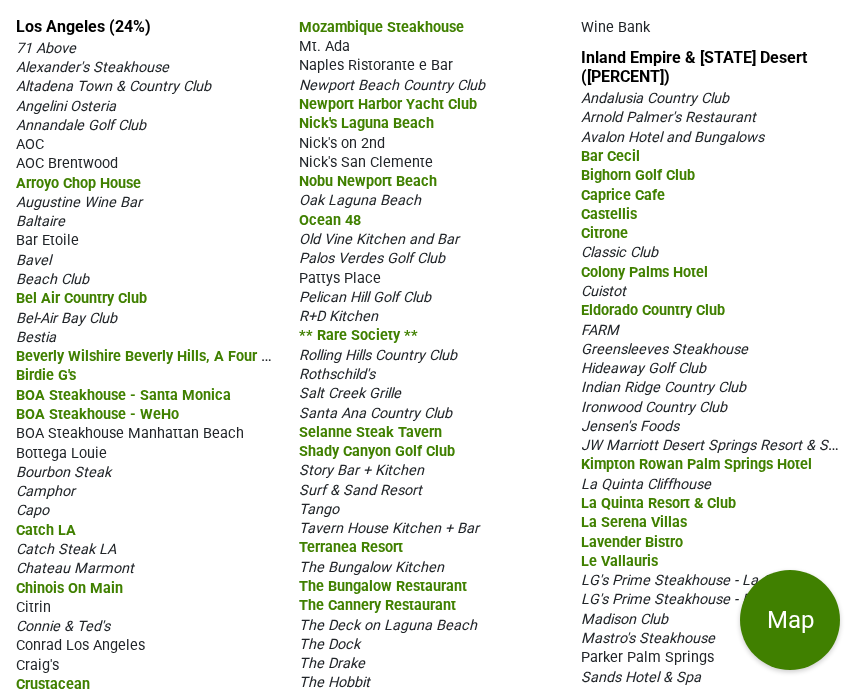 click on "Los Angeles (24%)" at bounding box center [83, 26] 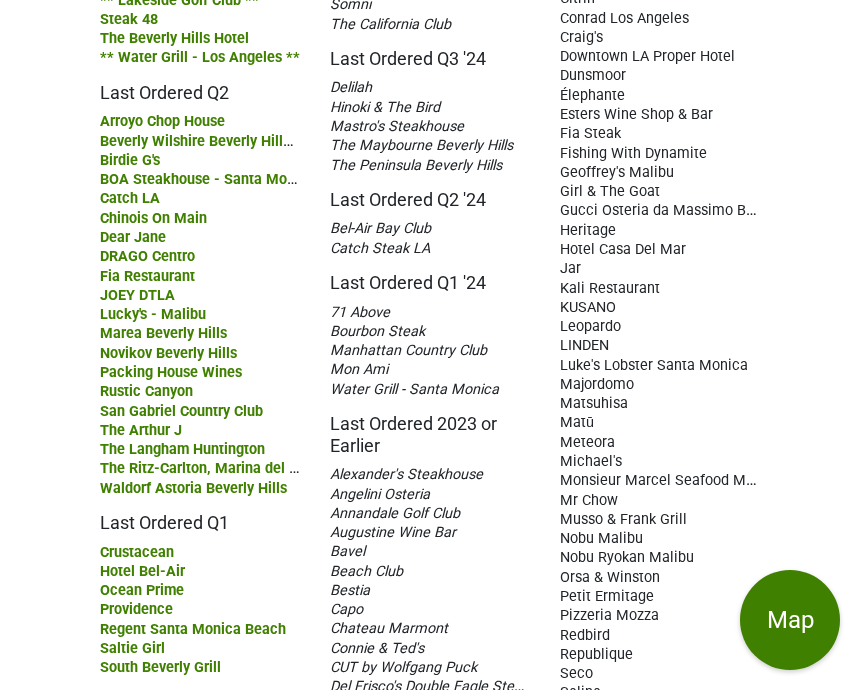 scroll, scrollTop: 0, scrollLeft: 0, axis: both 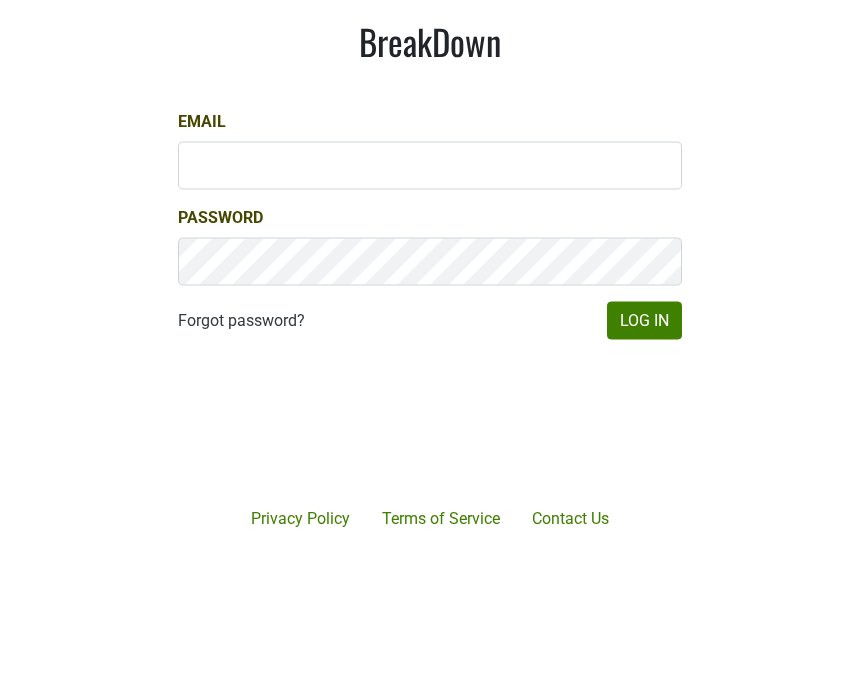 click on "Log In" at bounding box center (644, 456) 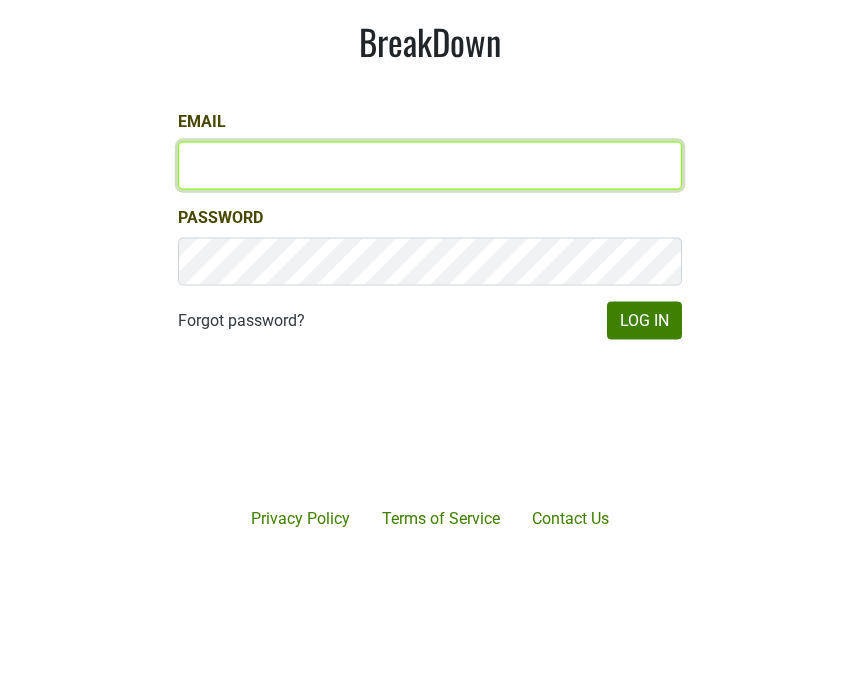type on "[EMAIL]" 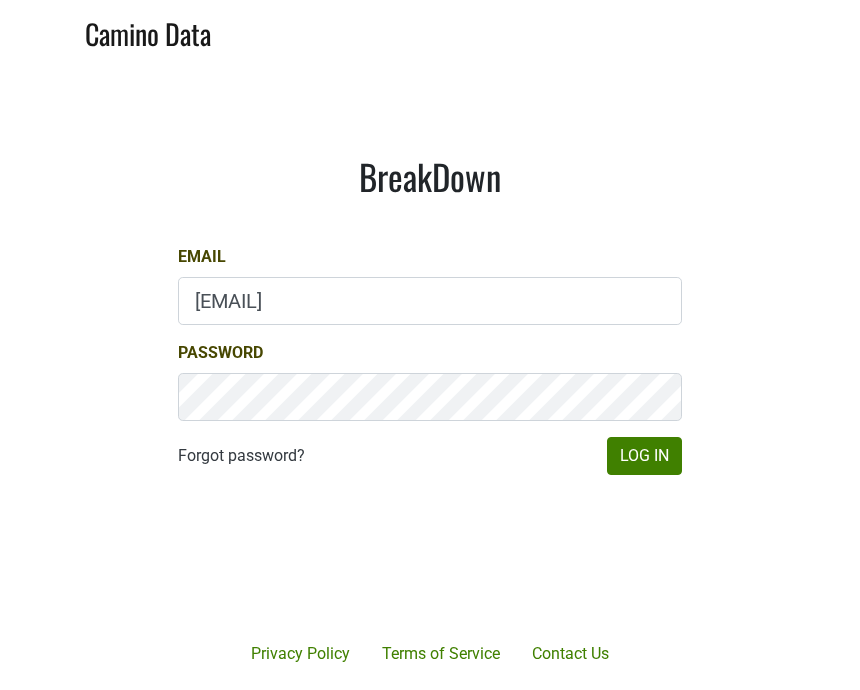 click on "Log In" at bounding box center [644, 456] 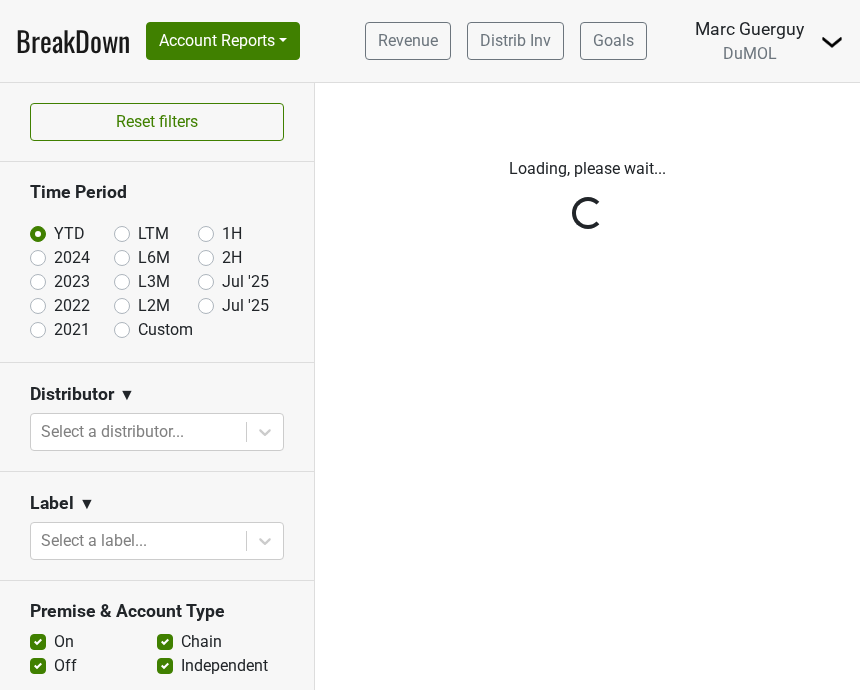 scroll, scrollTop: 0, scrollLeft: 0, axis: both 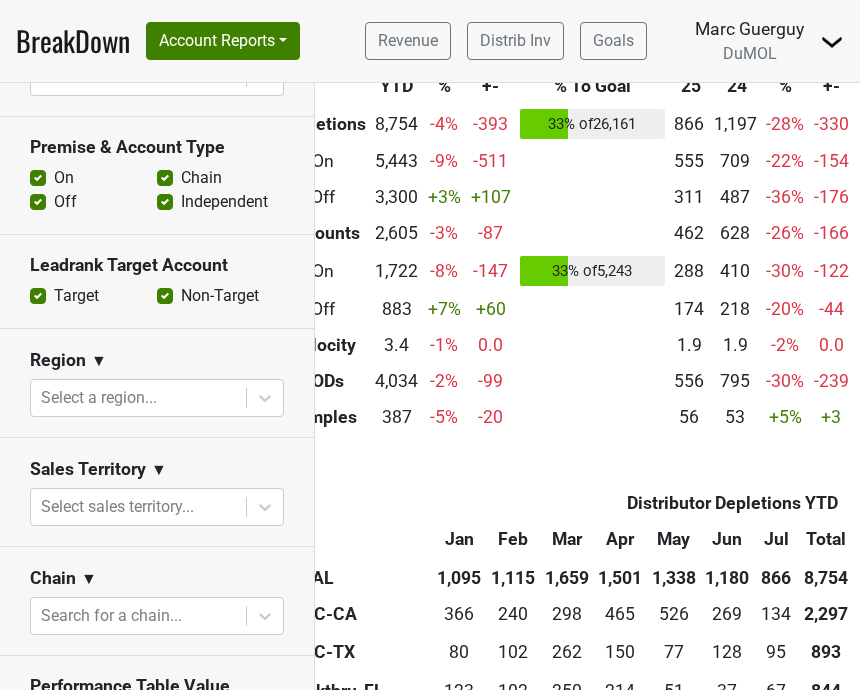 click on "On" at bounding box center [323, 161] 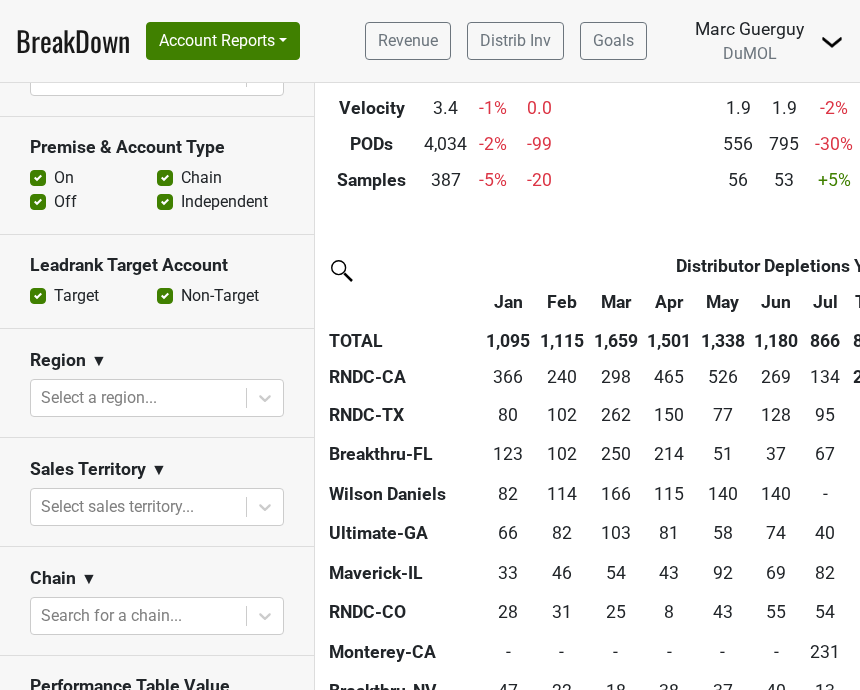 scroll, scrollTop: 363, scrollLeft: 8, axis: both 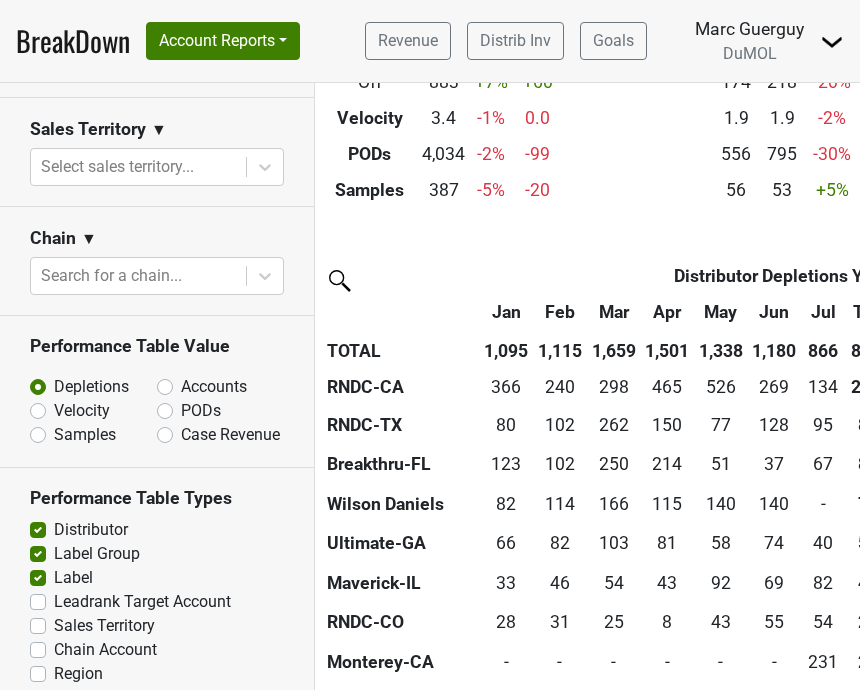 click on "Chain ▼" at bounding box center [157, 242] 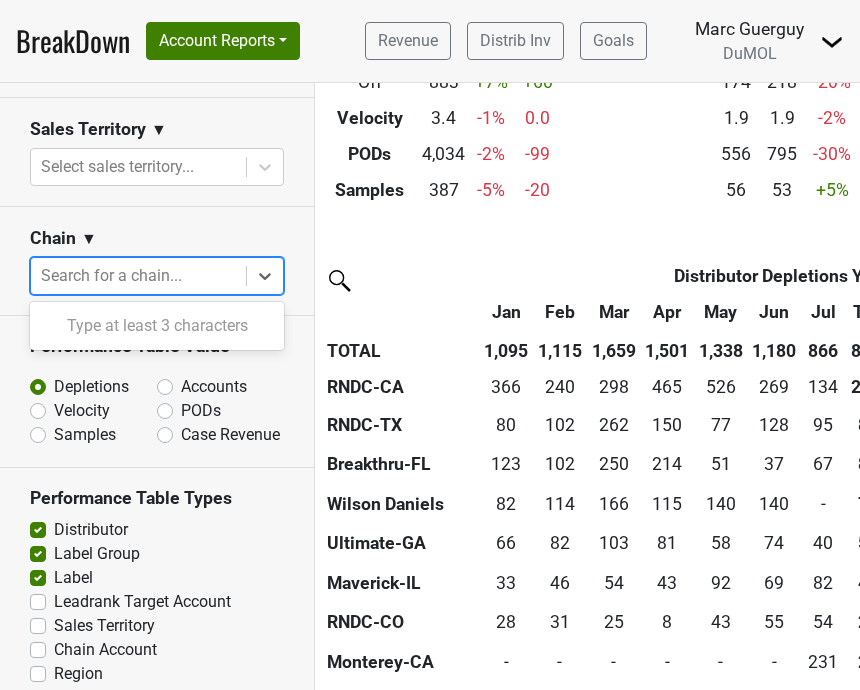 scroll, scrollTop: 0, scrollLeft: 0, axis: both 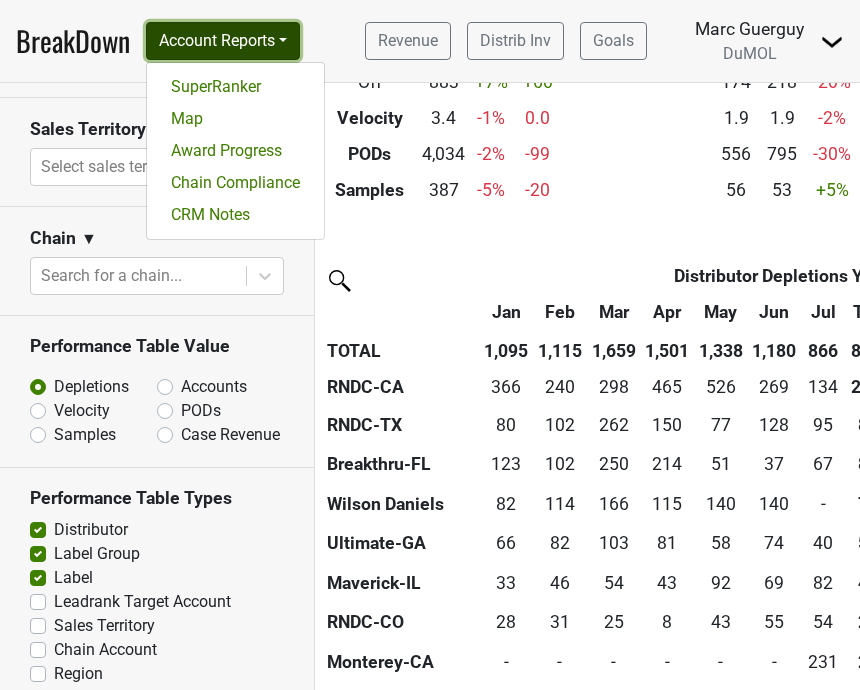 click on "Award Progress" at bounding box center [235, 151] 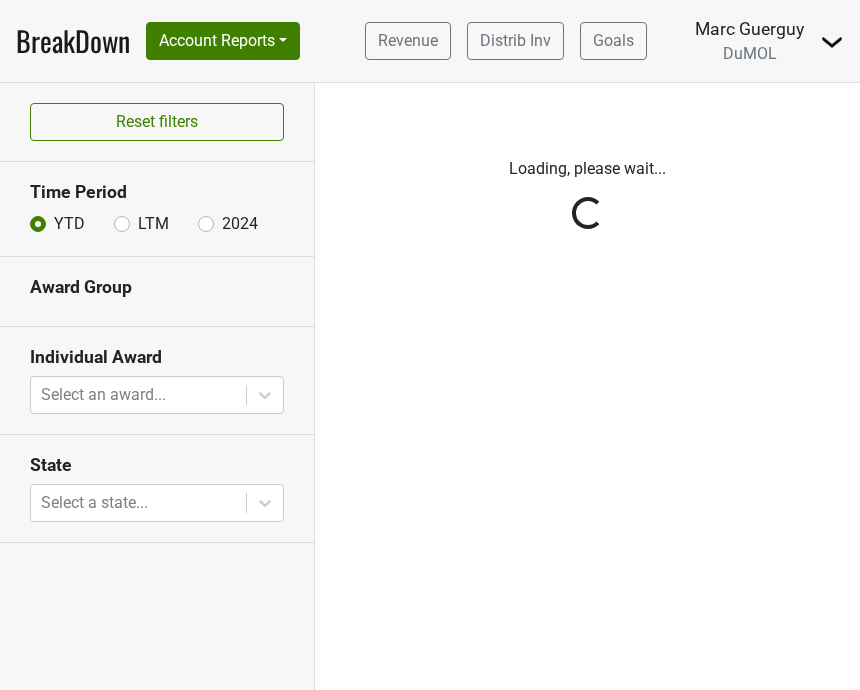 scroll, scrollTop: 0, scrollLeft: 0, axis: both 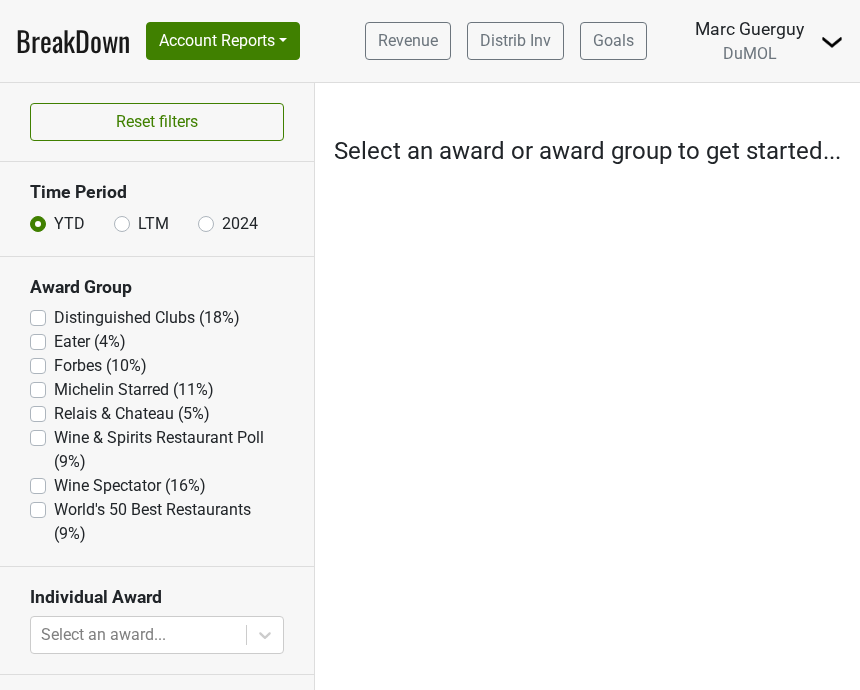 click on "Filters Select an award or award group to get started..." at bounding box center [587, 386] 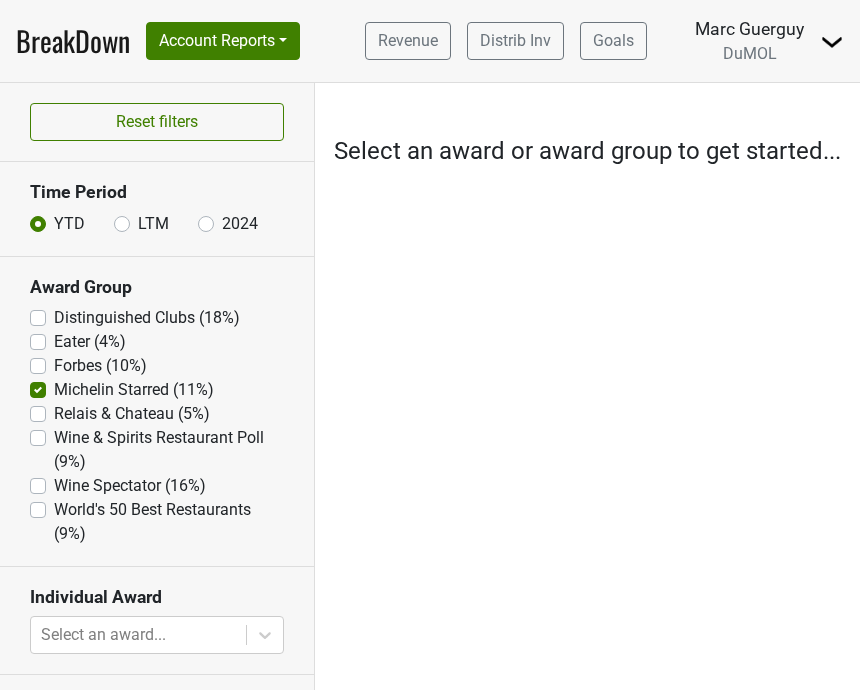 checkbox on "true" 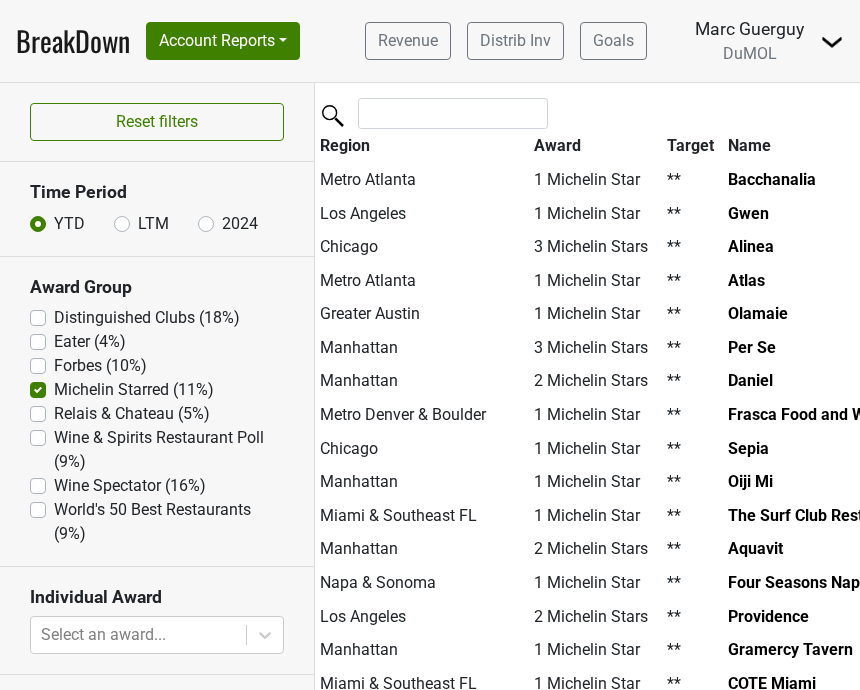 scroll, scrollTop: 726, scrollLeft: 0, axis: vertical 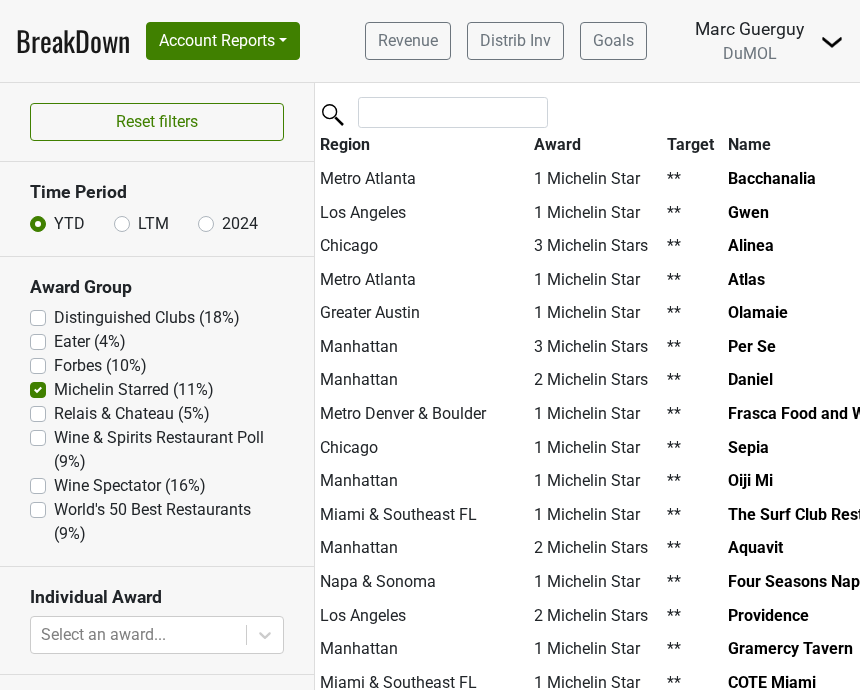 click on "Account Reports" at bounding box center [223, 41] 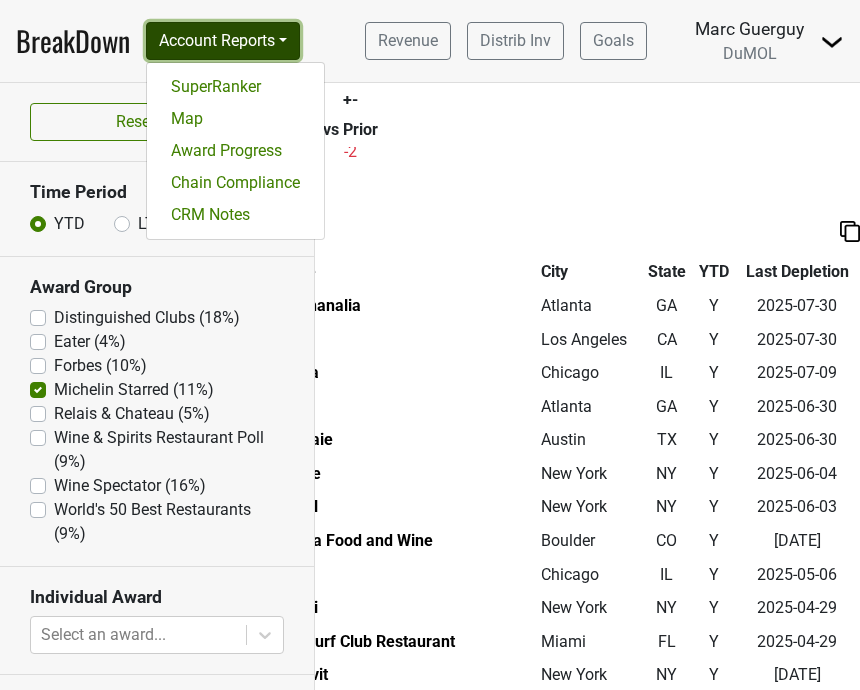 scroll, scrollTop: 600, scrollLeft: 455, axis: both 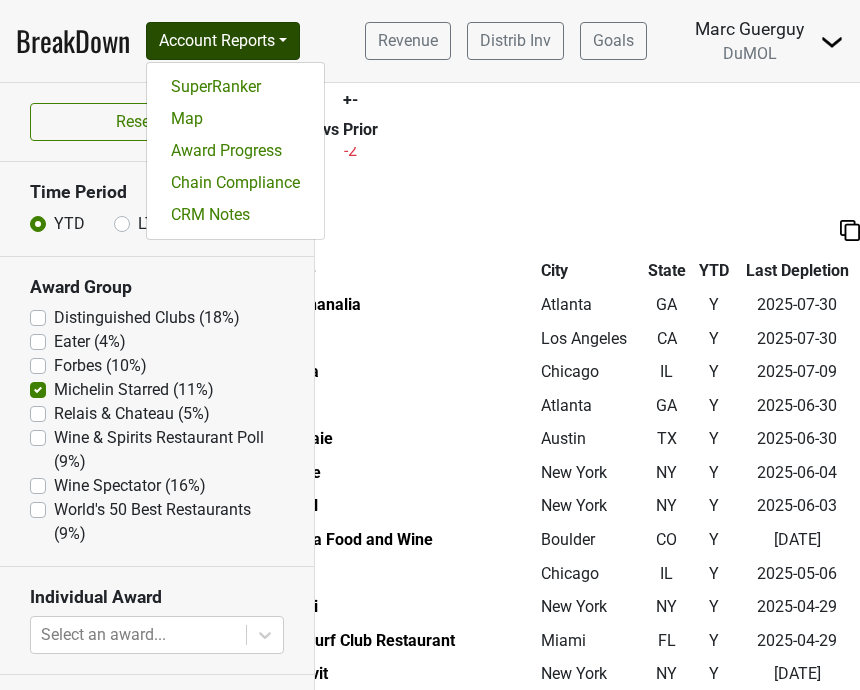click on "Last Depletion" at bounding box center (797, 272) 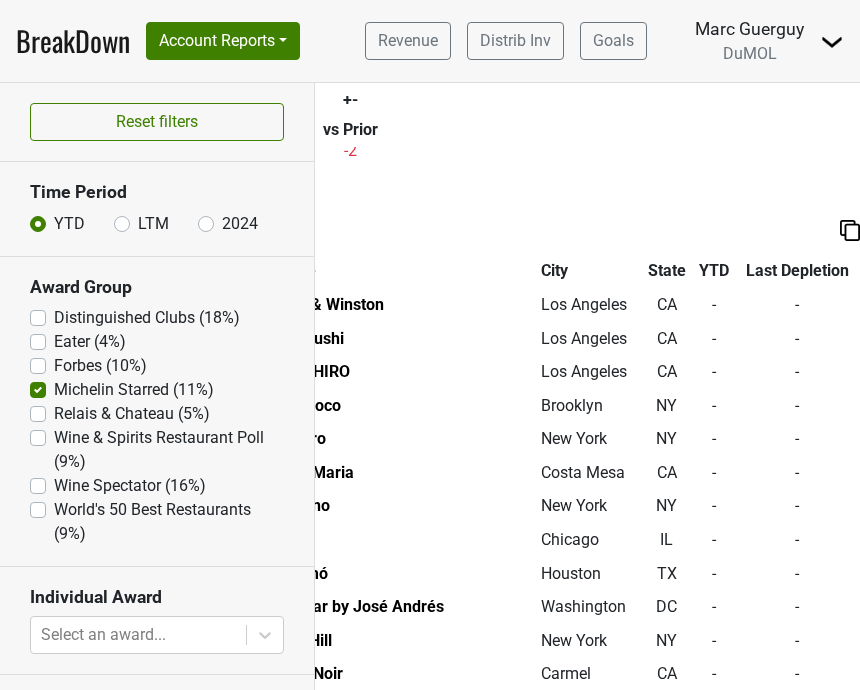click on "Last Depletion" at bounding box center (797, 272) 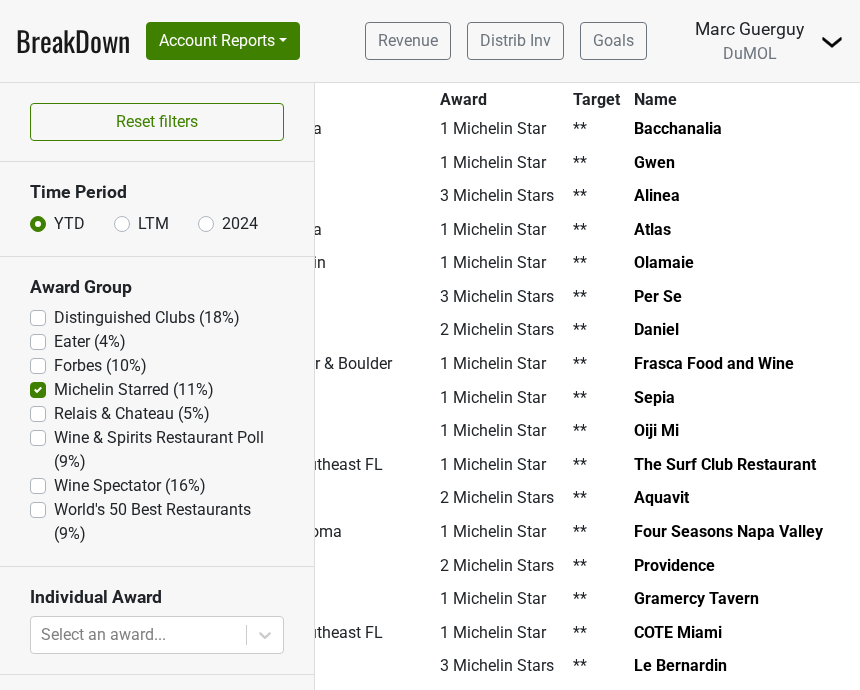 scroll, scrollTop: 798, scrollLeft: 113, axis: both 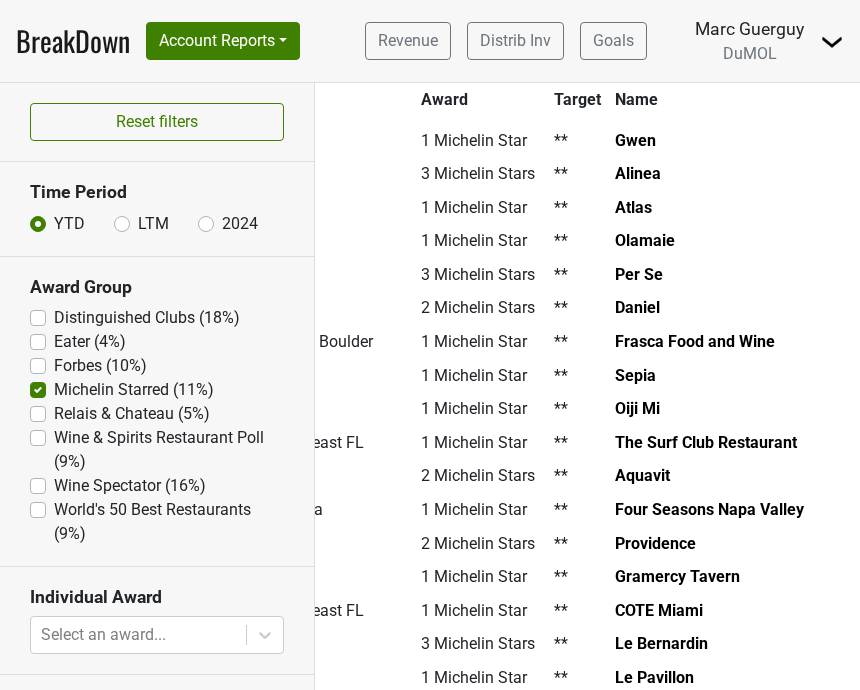 click on "Olamaie" at bounding box center (744, 241) 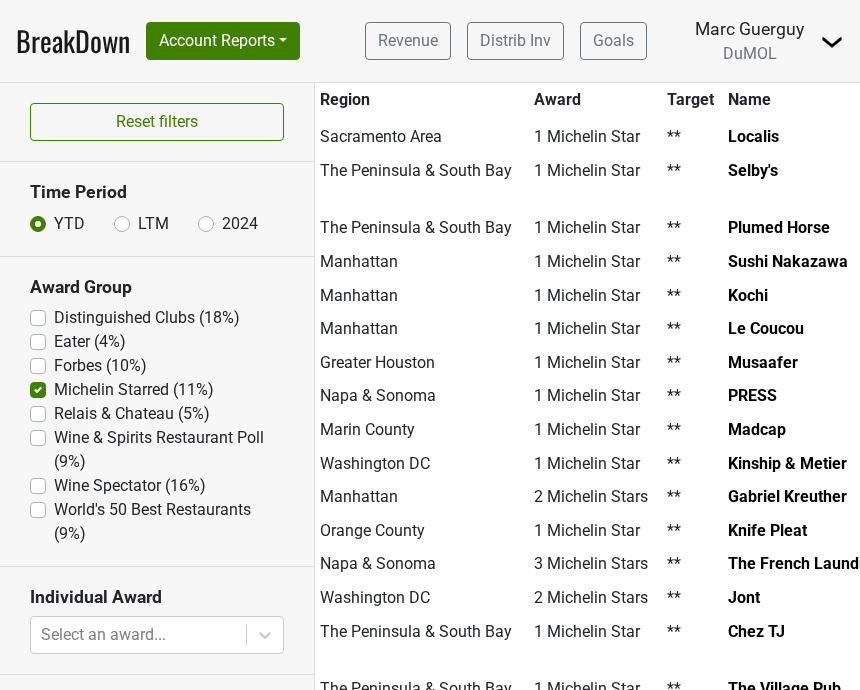 scroll, scrollTop: 2313, scrollLeft: 0, axis: vertical 